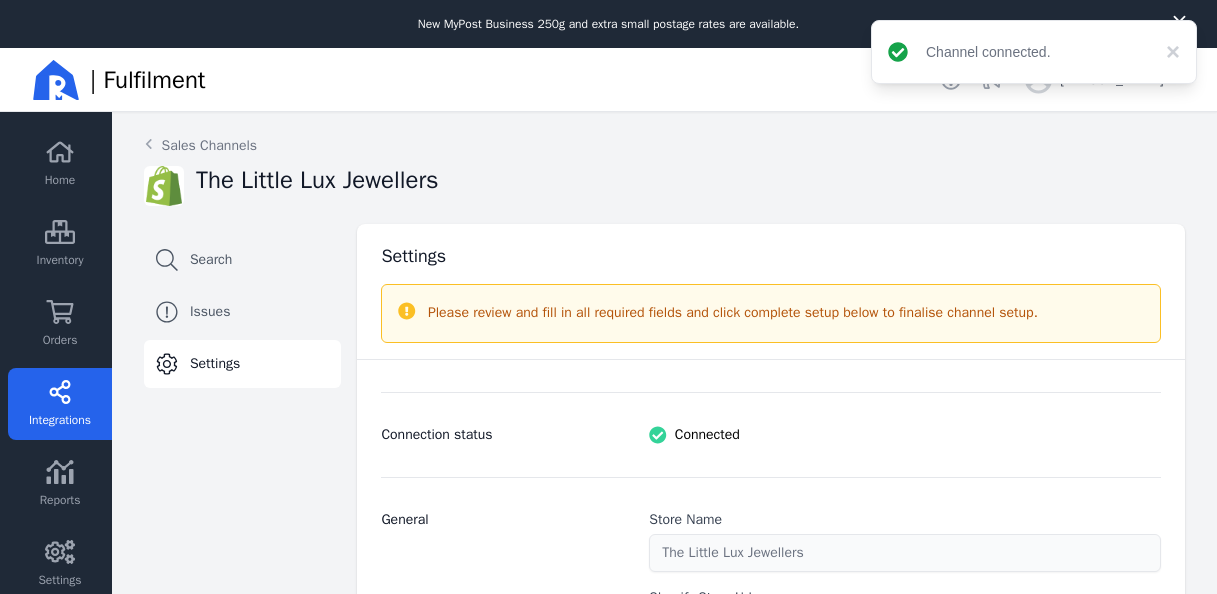 select on "paid_only" 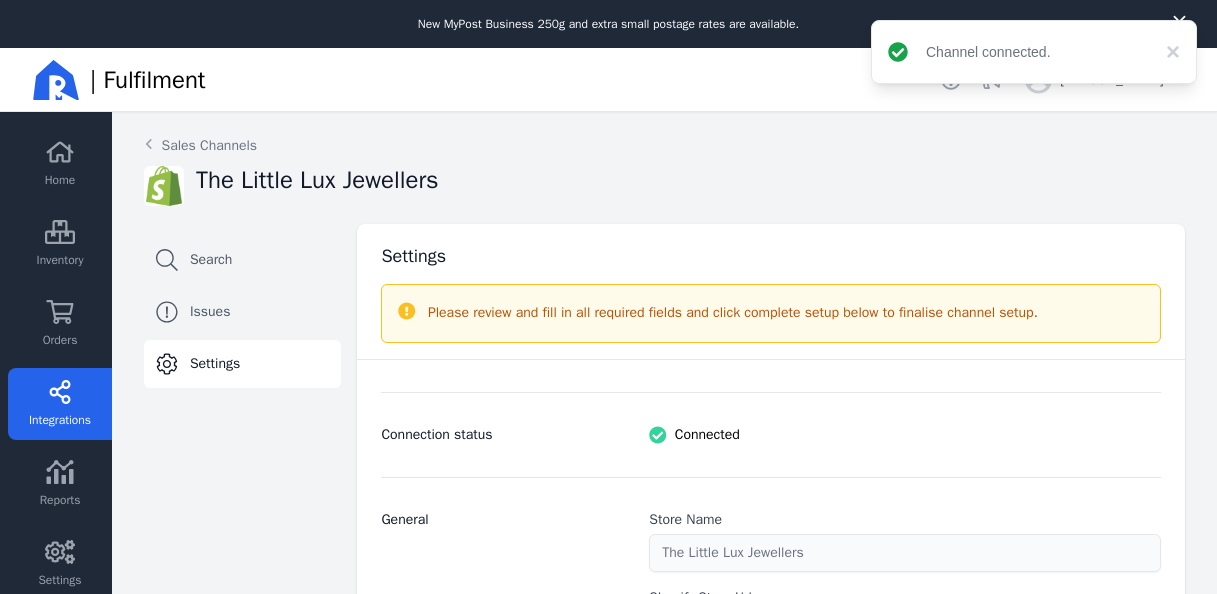 scroll, scrollTop: 0, scrollLeft: 0, axis: both 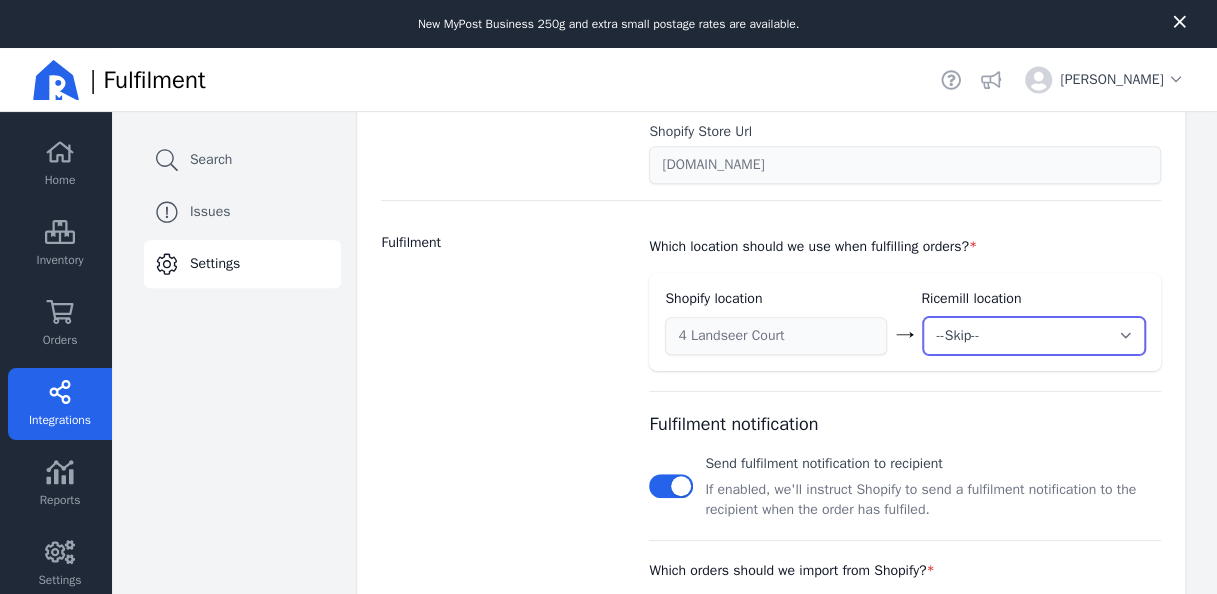click on "--Skip-- ➕ Create new location My Warehouse" at bounding box center [1034, 336] 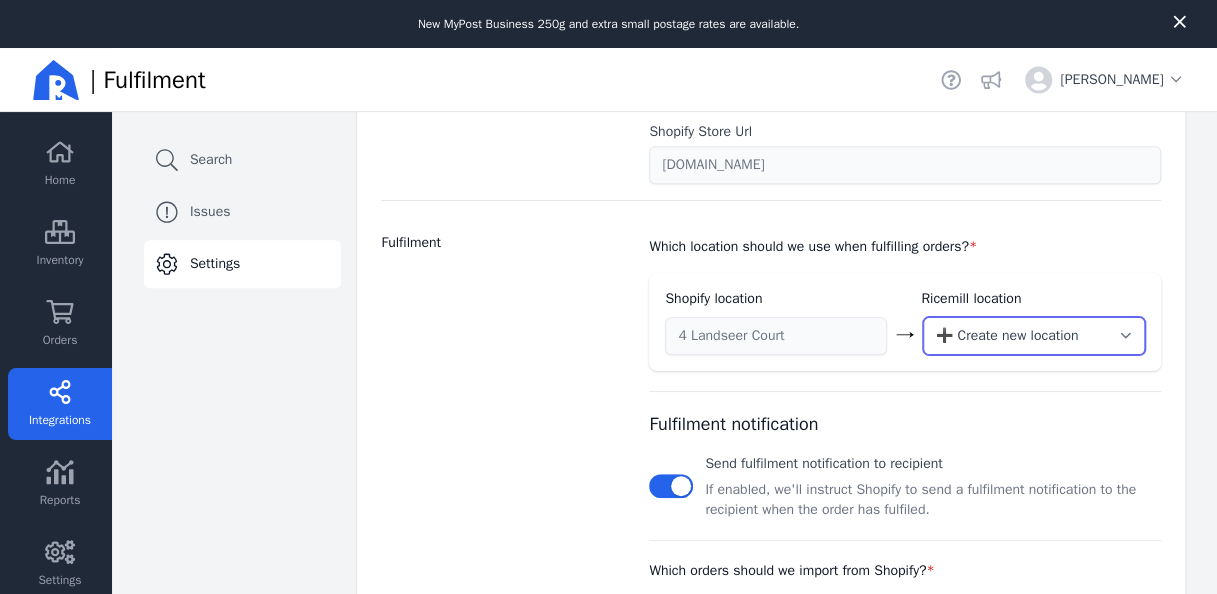 click on "--Skip-- ➕ Create new location My Warehouse" at bounding box center (1034, 336) 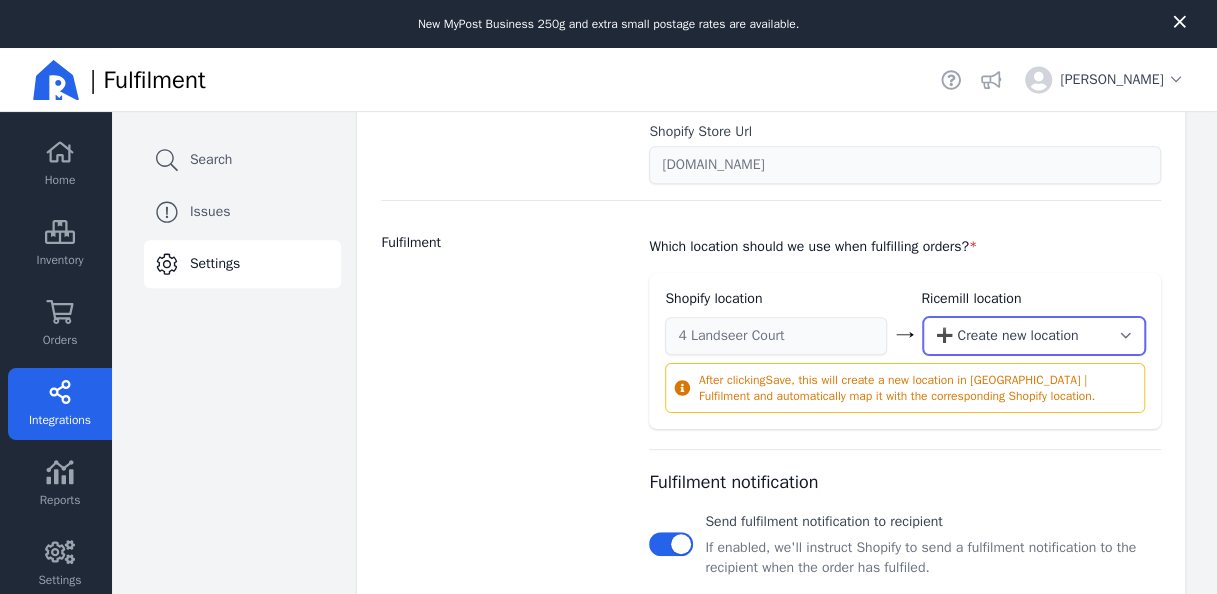 click on "--Skip-- ➕ Create new location My Warehouse" at bounding box center [1034, 336] 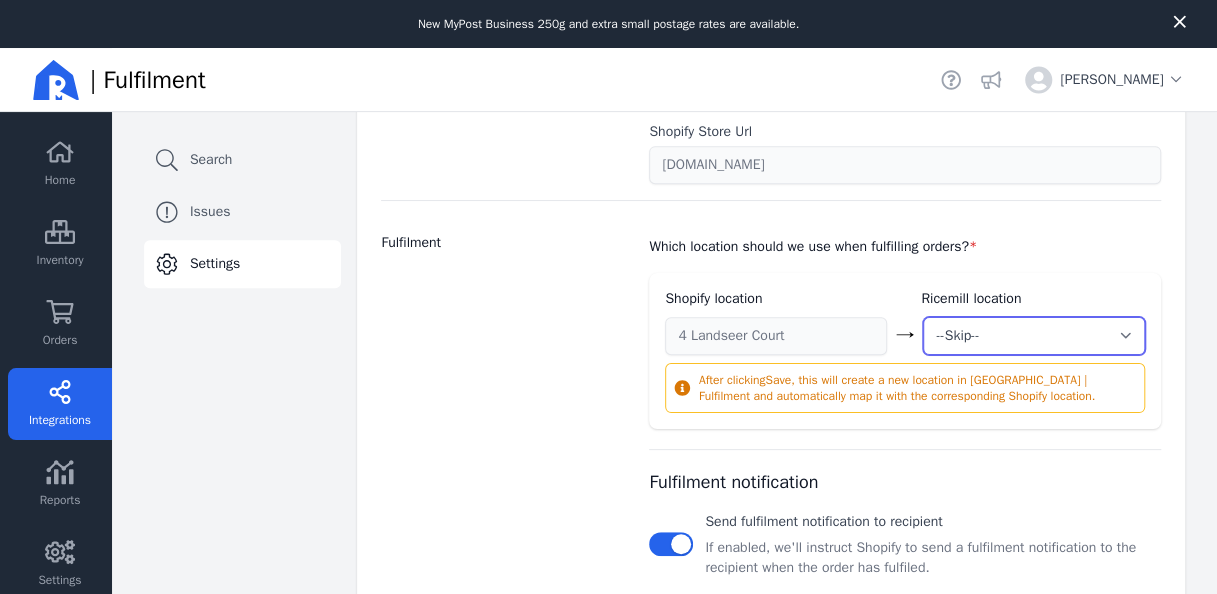 click on "--Skip-- ➕ Create new location My Warehouse" at bounding box center [1034, 336] 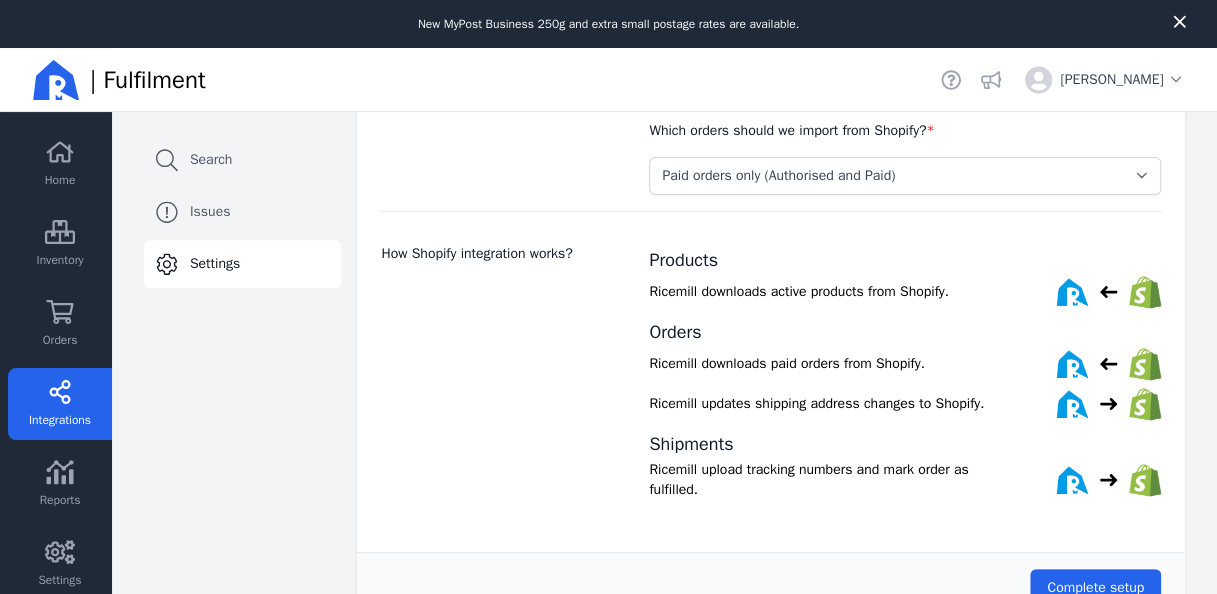 scroll, scrollTop: 1004, scrollLeft: 0, axis: vertical 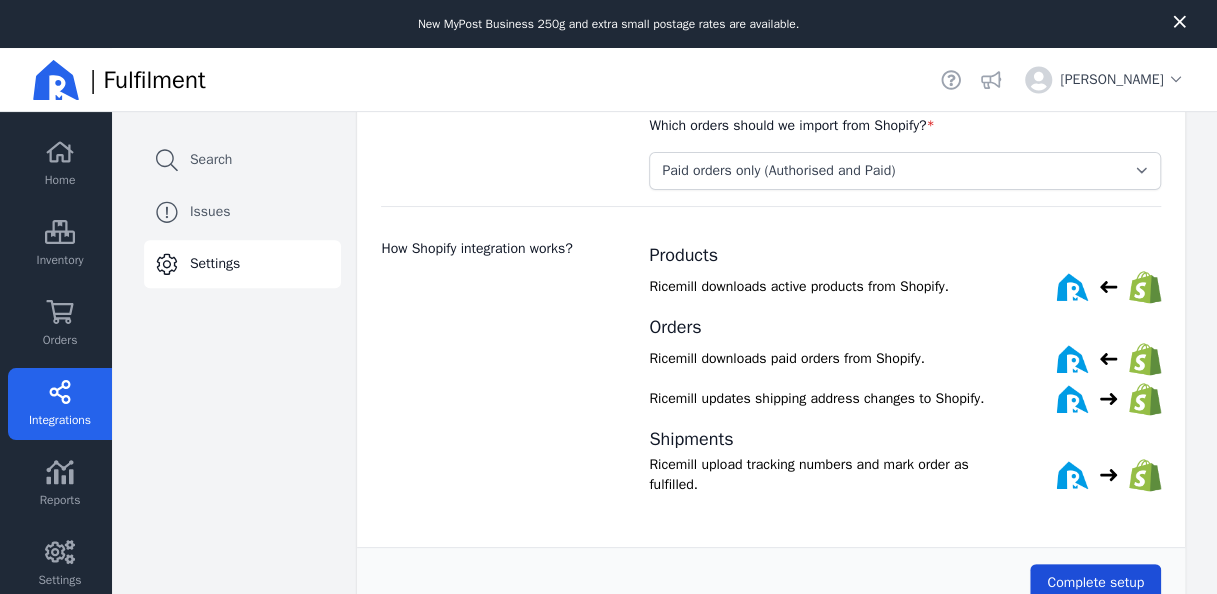 click on "Complete setup" at bounding box center (1095, 583) 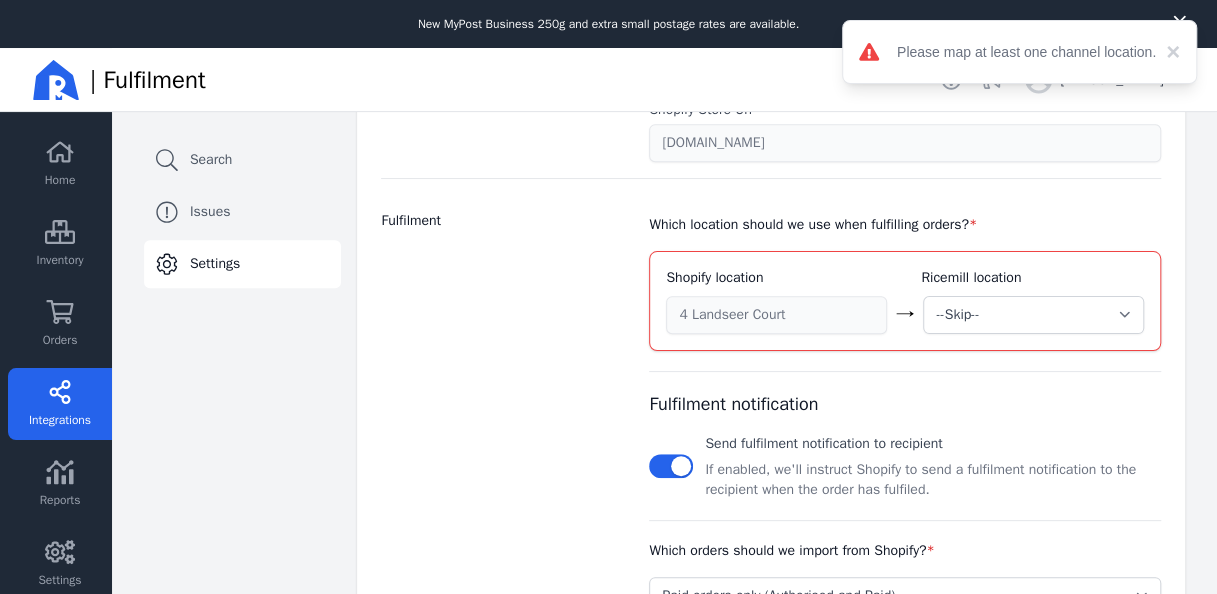 scroll, scrollTop: 572, scrollLeft: 0, axis: vertical 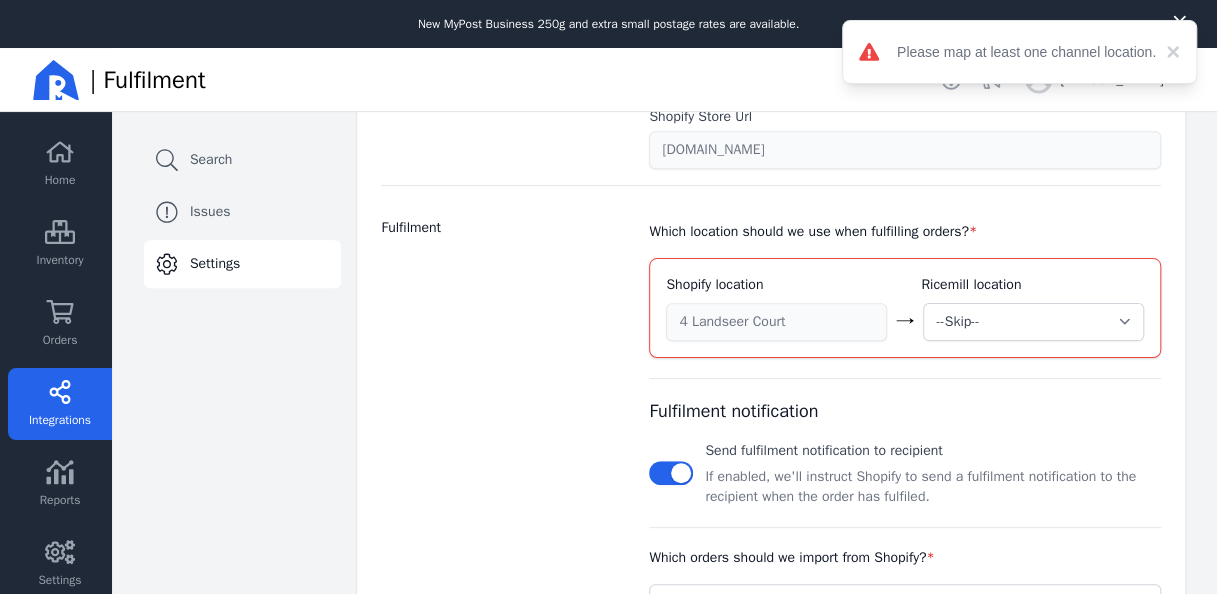 click on "→" at bounding box center [905, 322] 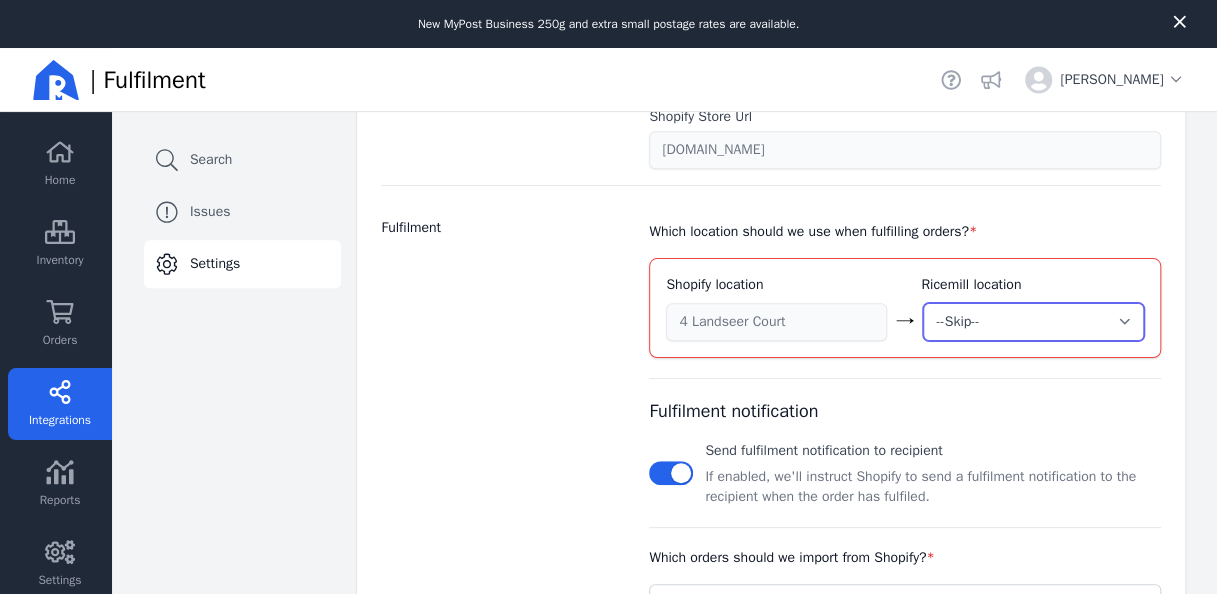 click on "--Skip-- ➕ Create new location My Warehouse" at bounding box center [1033, 322] 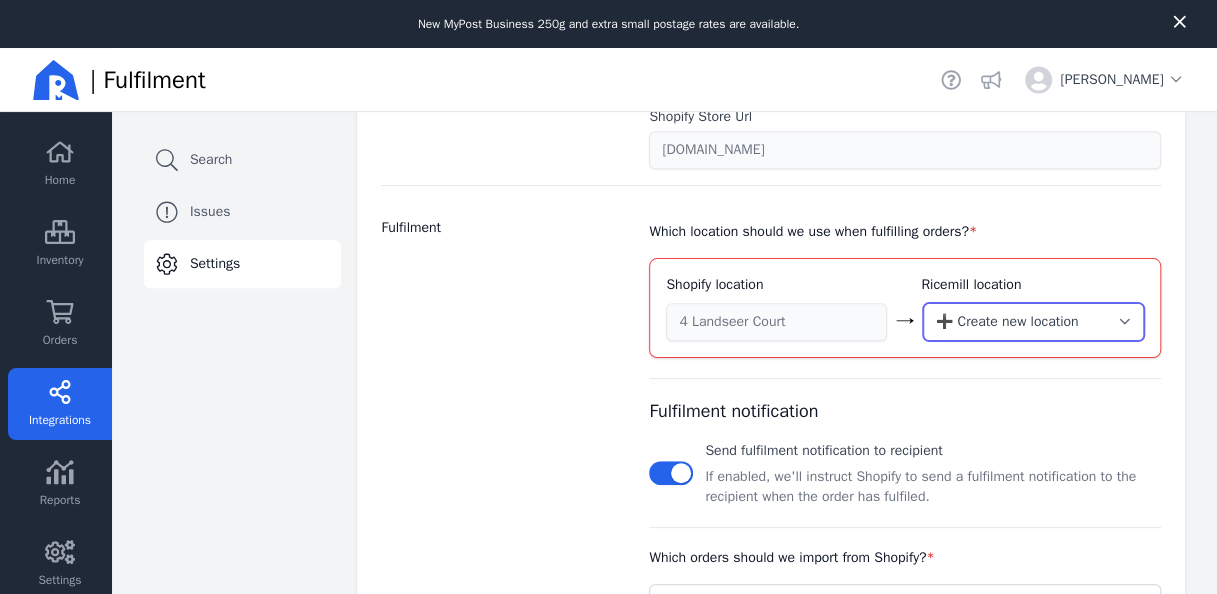 click on "--Skip-- ➕ Create new location My Warehouse" at bounding box center [1033, 322] 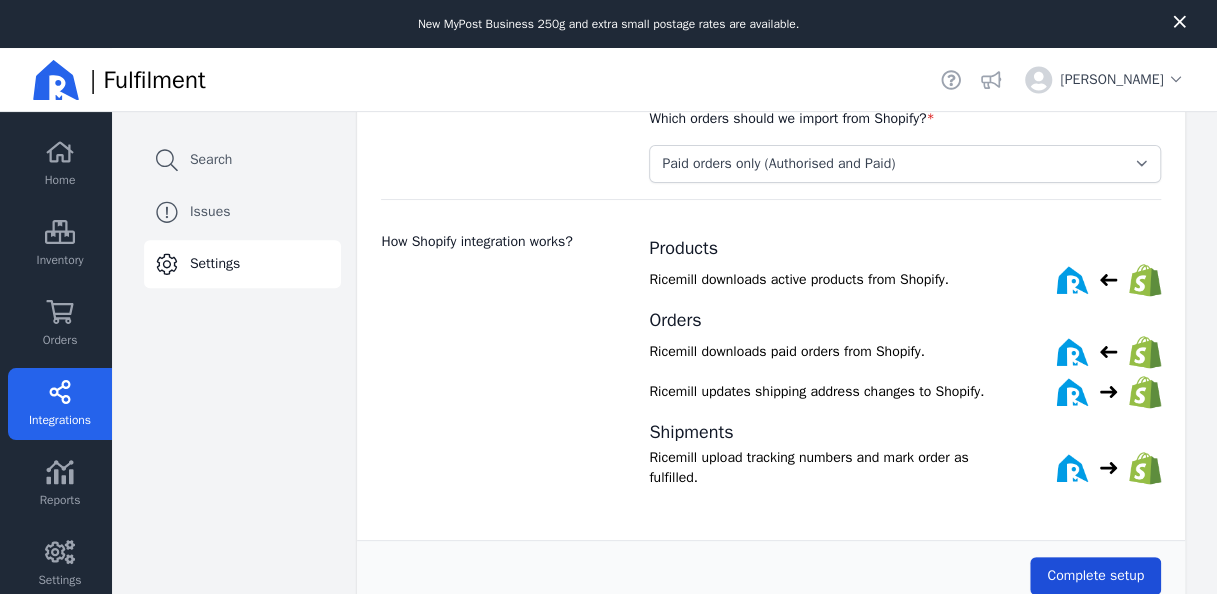 click on "Complete setup" at bounding box center (1095, 575) 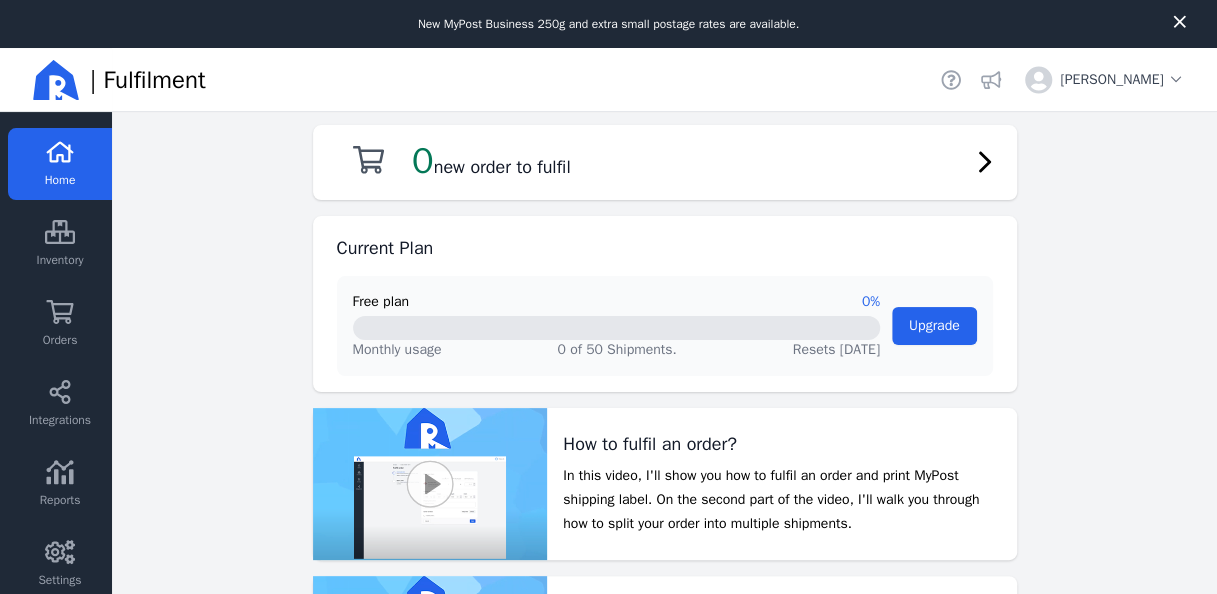scroll, scrollTop: 988, scrollLeft: 0, axis: vertical 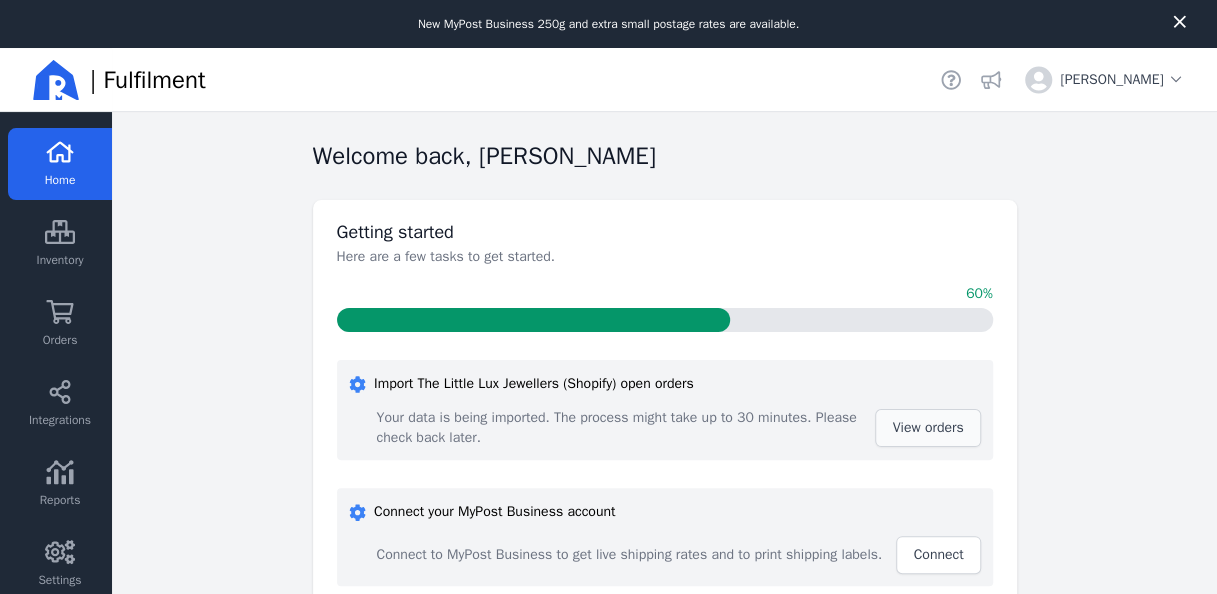 click on "View orders" at bounding box center [927, 427] 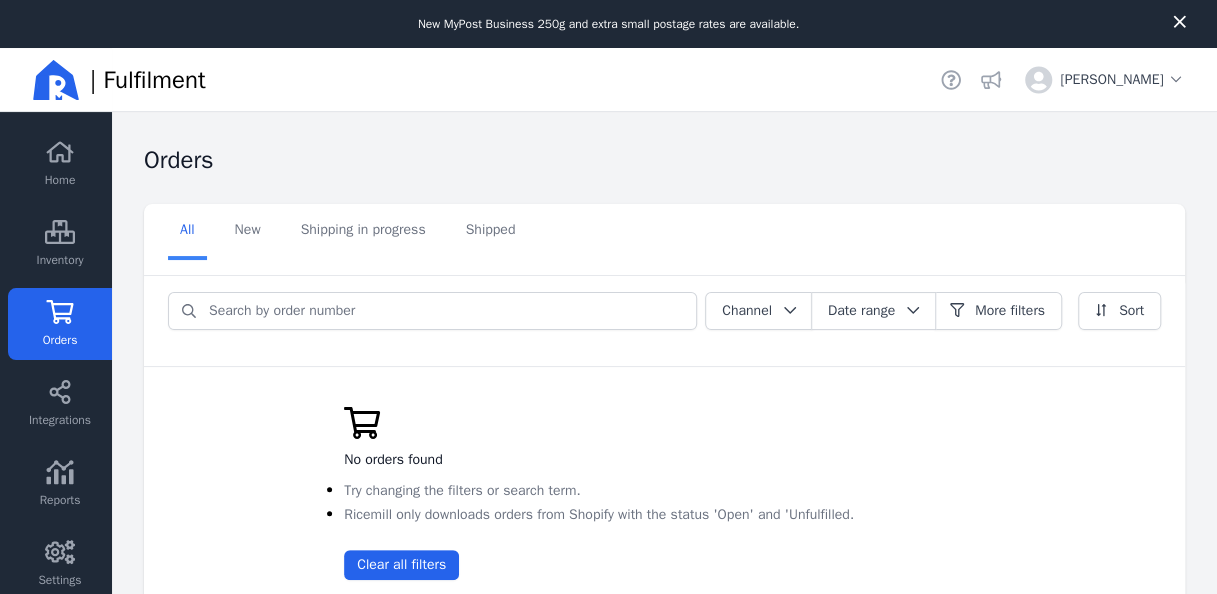 scroll, scrollTop: 96, scrollLeft: 0, axis: vertical 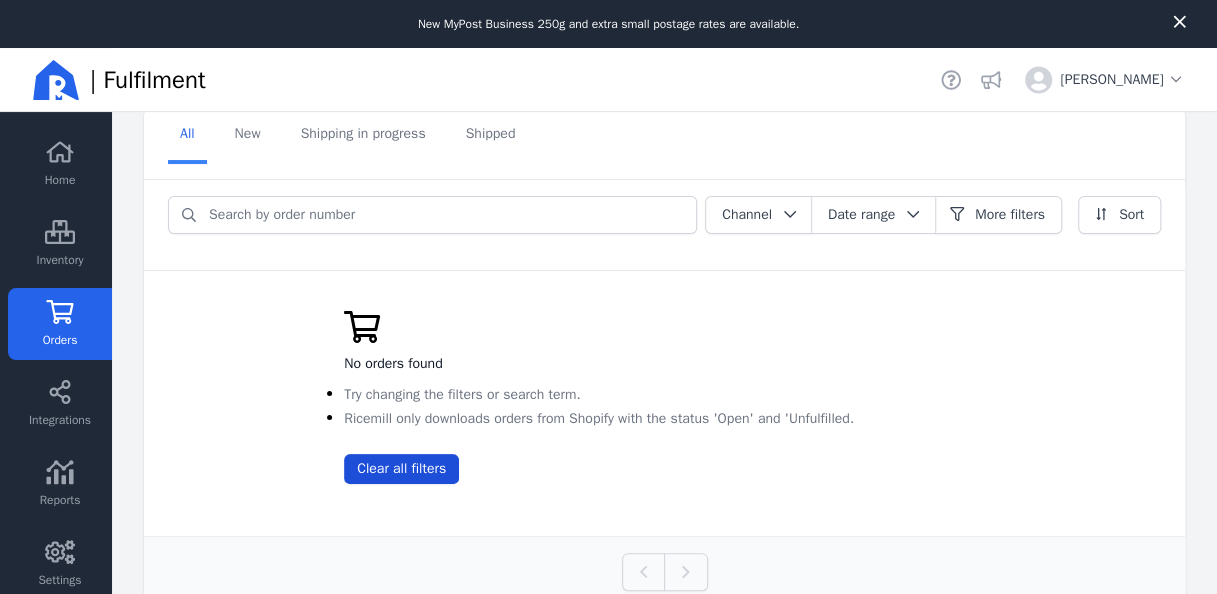 click on "Clear all filters" at bounding box center [401, 468] 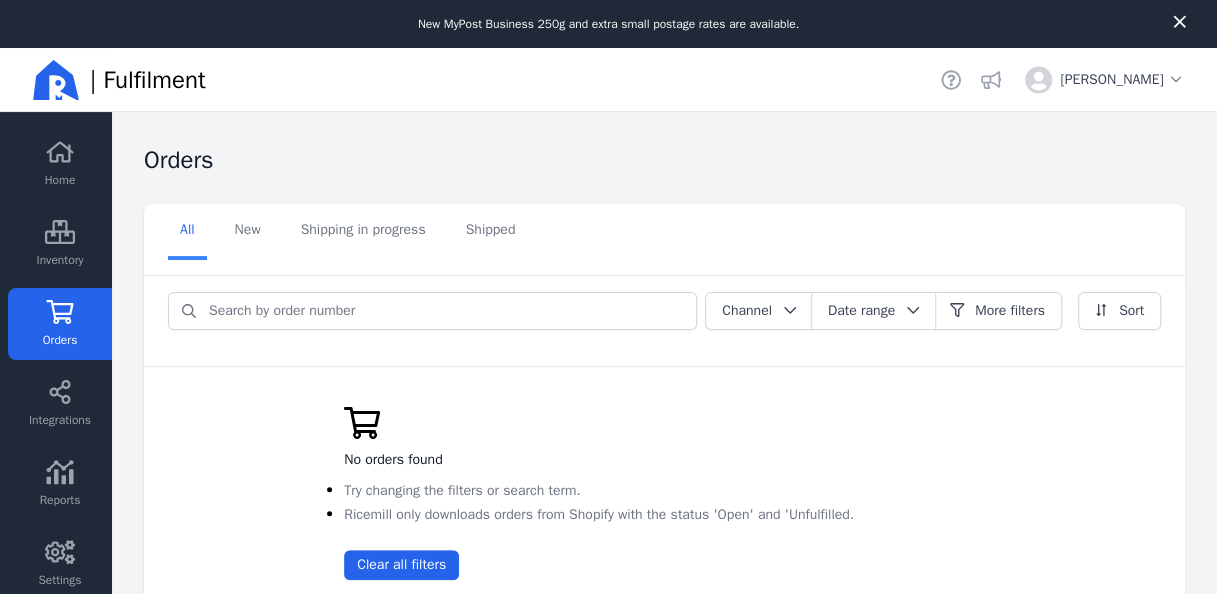 scroll, scrollTop: 96, scrollLeft: 0, axis: vertical 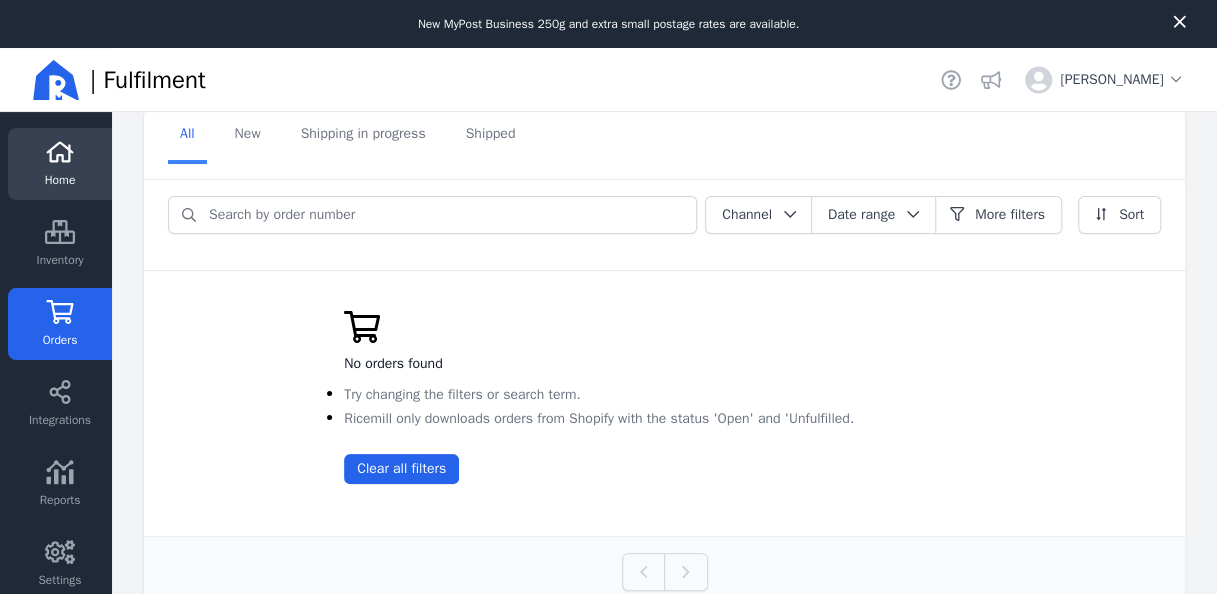 click on "Home" 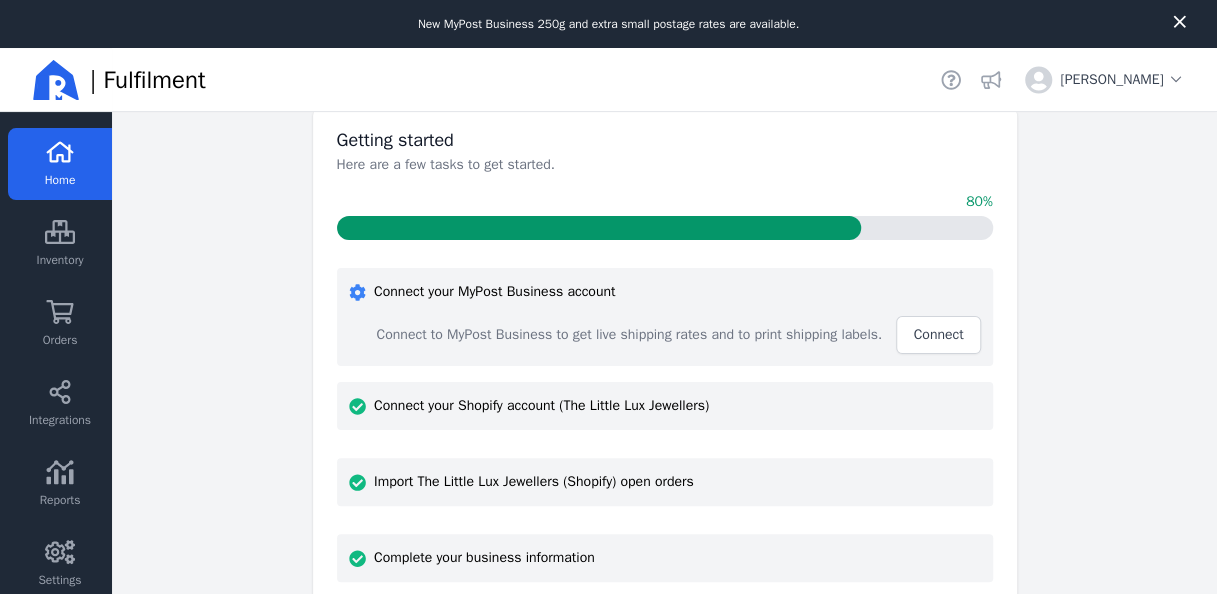scroll, scrollTop: 97, scrollLeft: 0, axis: vertical 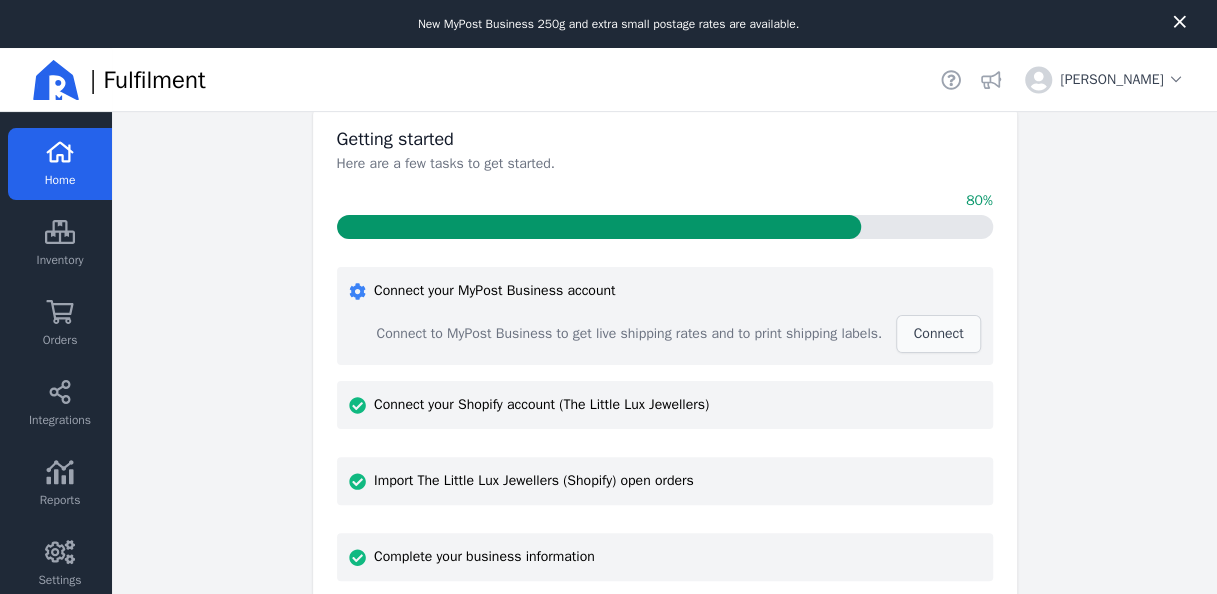 click on "Connect" at bounding box center (938, 333) 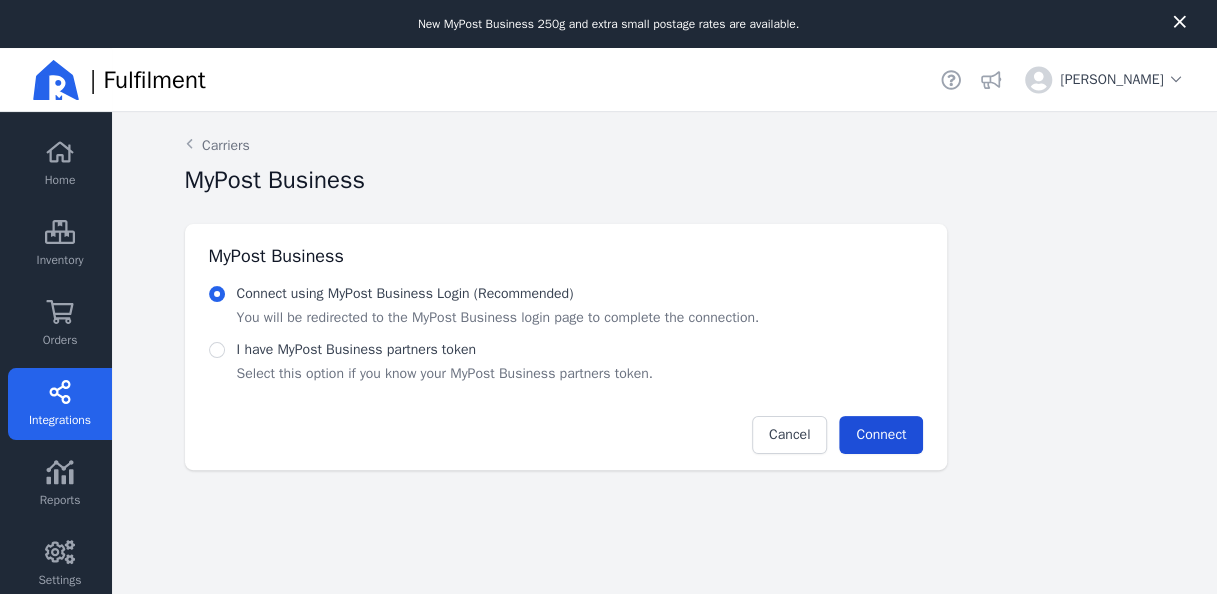 click on "Connect" at bounding box center (881, 434) 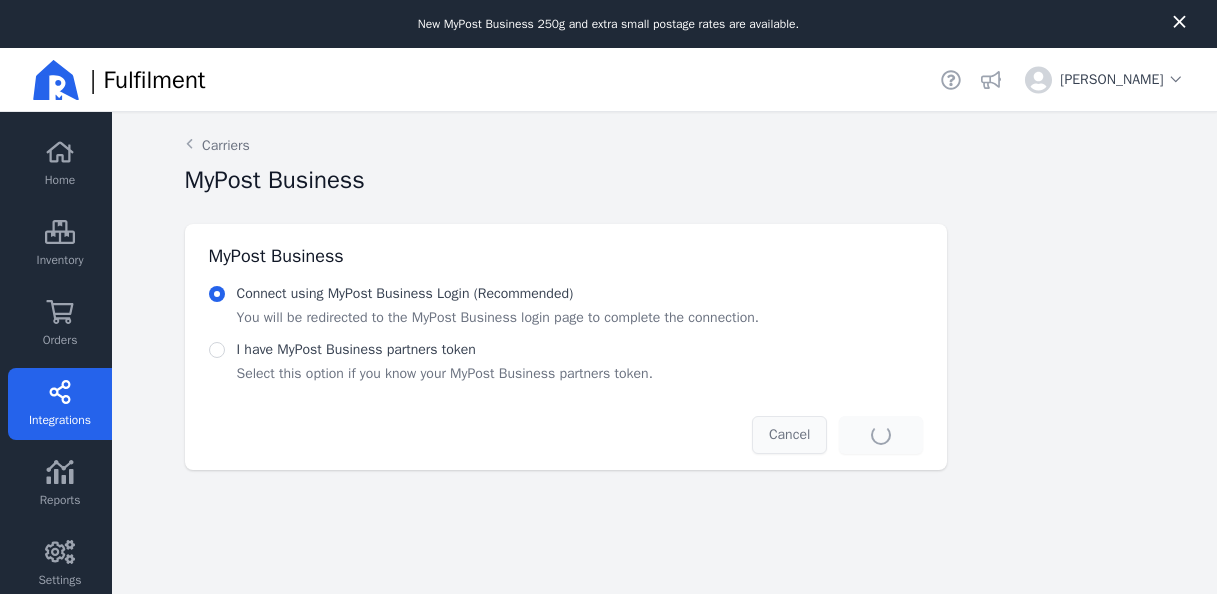 scroll, scrollTop: 0, scrollLeft: 0, axis: both 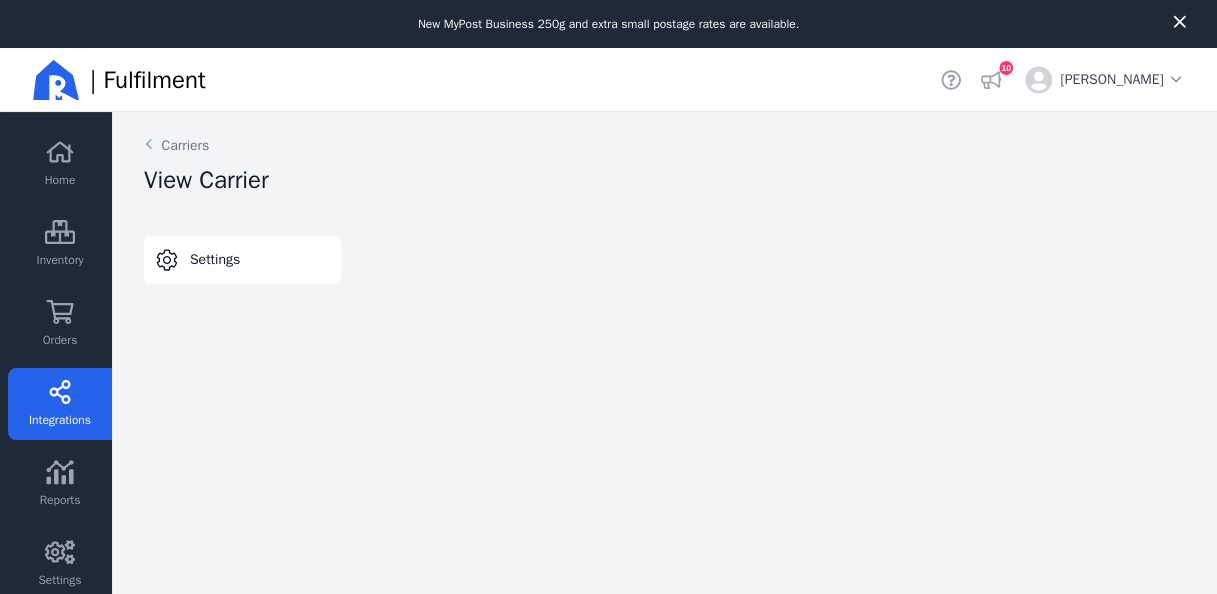 select on "THERMAL-LABEL-A6-1PP" 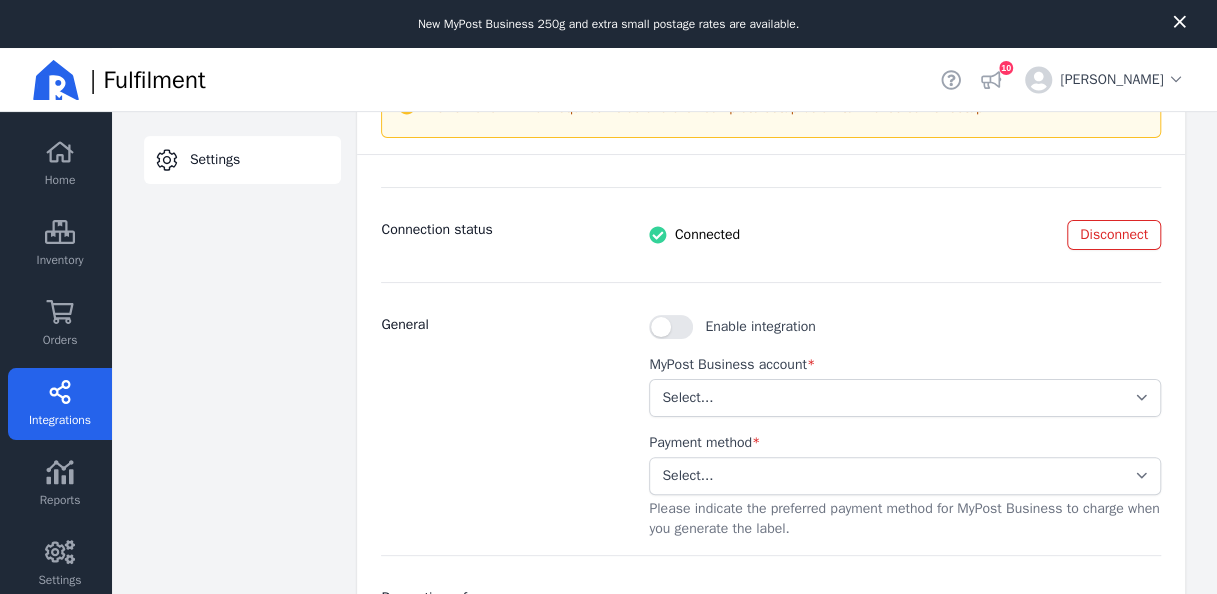 scroll, scrollTop: 210, scrollLeft: 0, axis: vertical 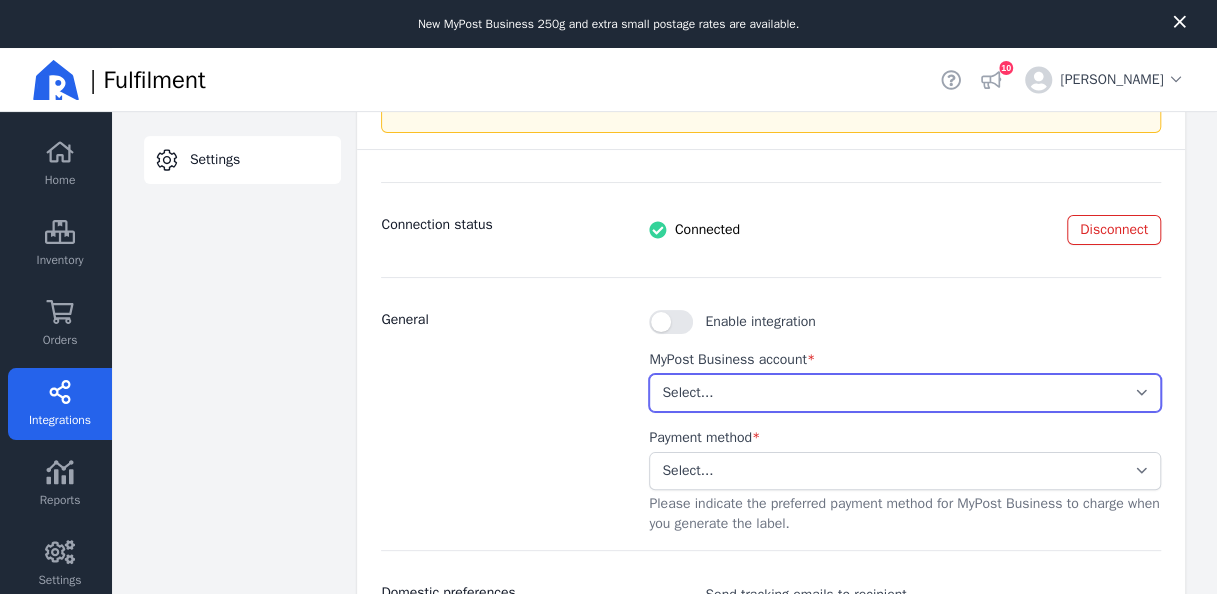 click on "Select... d759a39e4f804834aa3b158c8309da51" at bounding box center (905, 393) 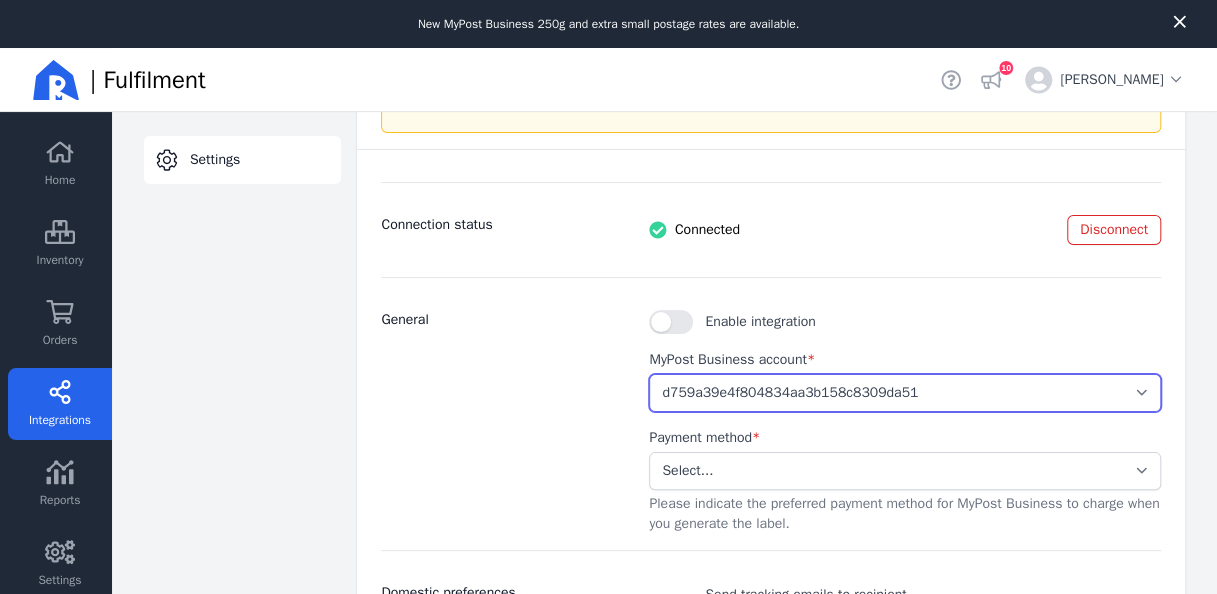 click on "Select... d759a39e4f804834aa3b158c8309da51" at bounding box center (905, 393) 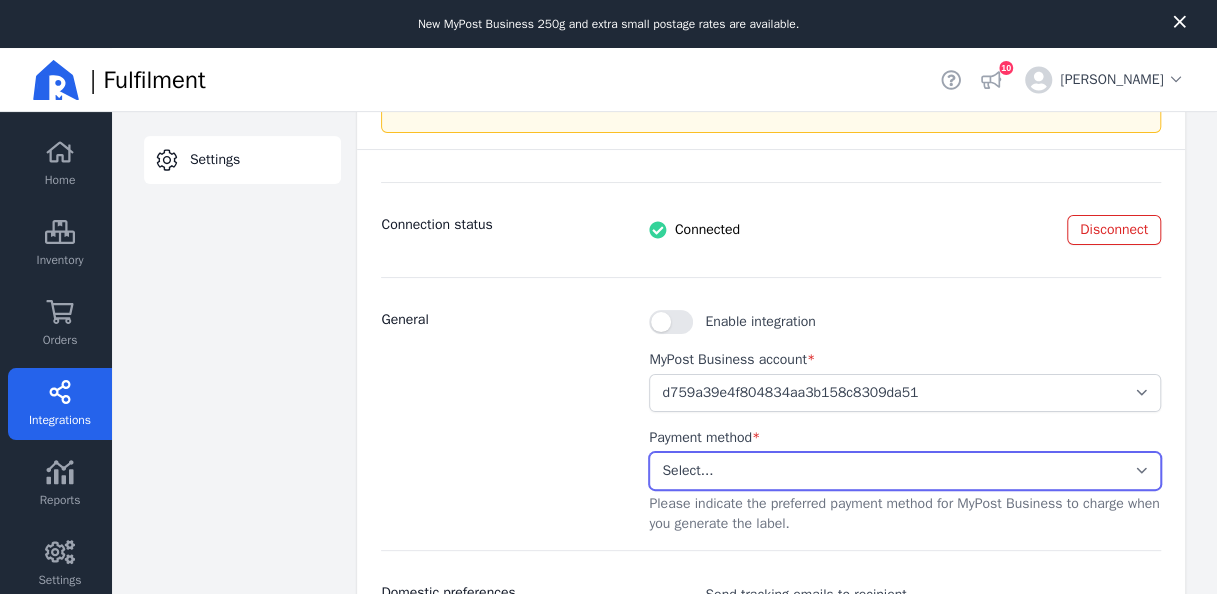 click on "Select... Stored Credit Card" at bounding box center [905, 471] 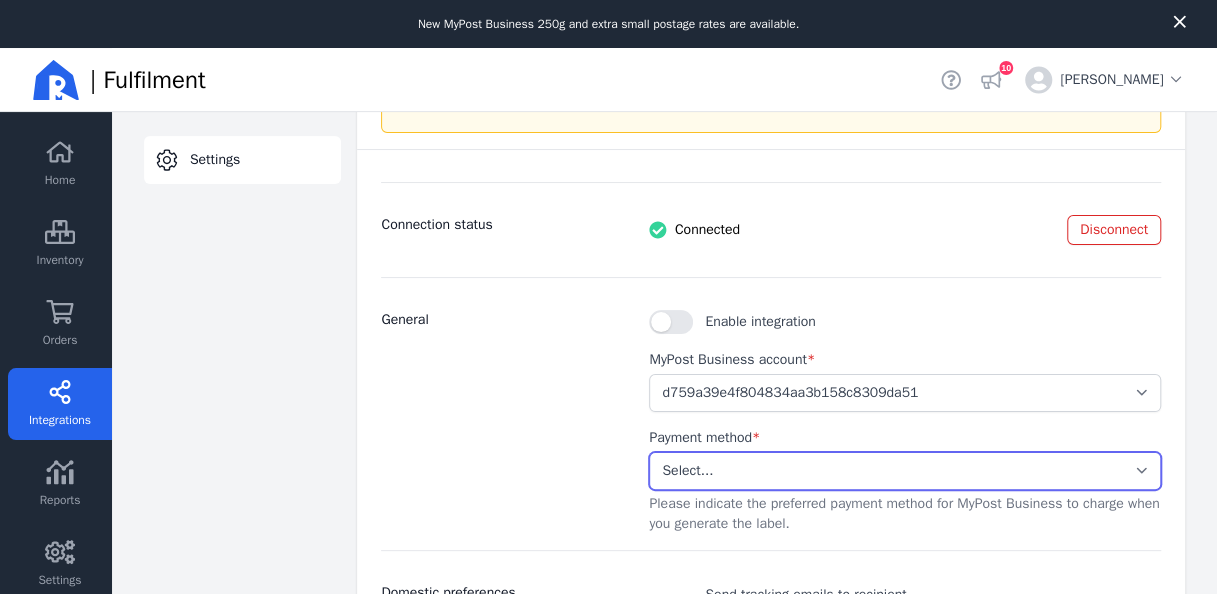 select on "STORED_PAYMENT" 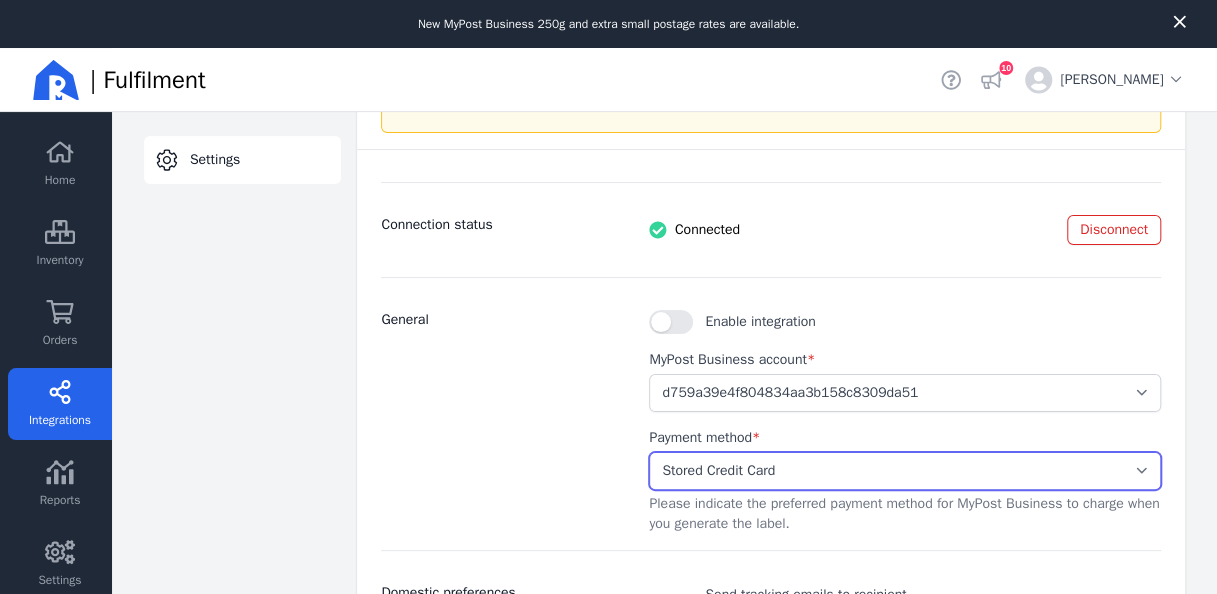 click on "Select... Stored Credit Card" at bounding box center (905, 471) 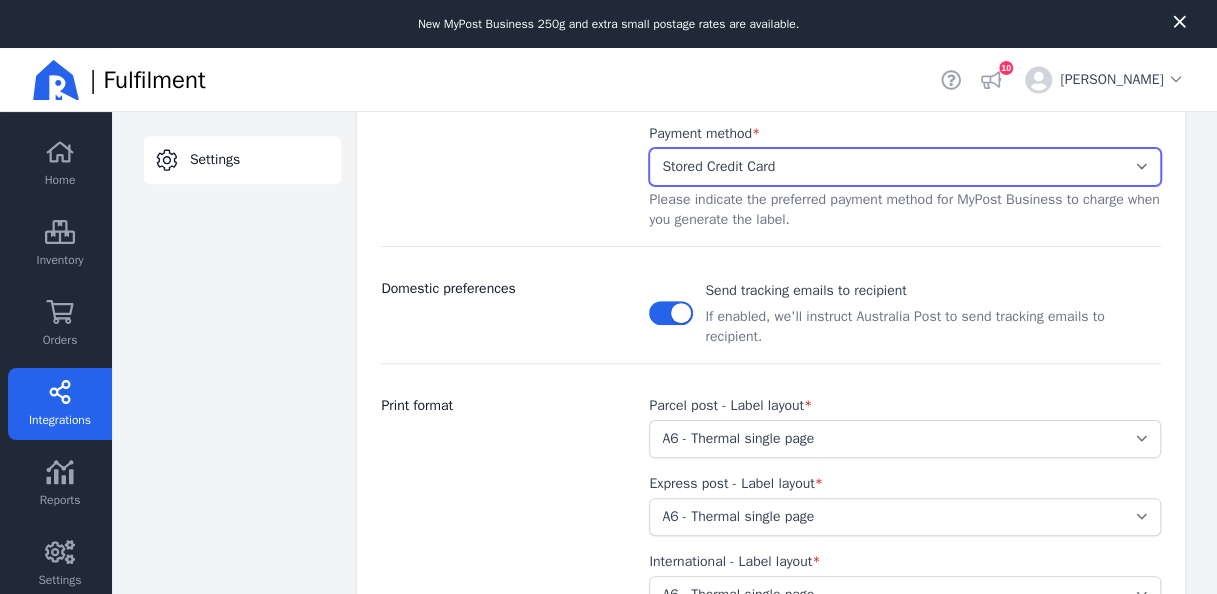 scroll, scrollTop: 623, scrollLeft: 0, axis: vertical 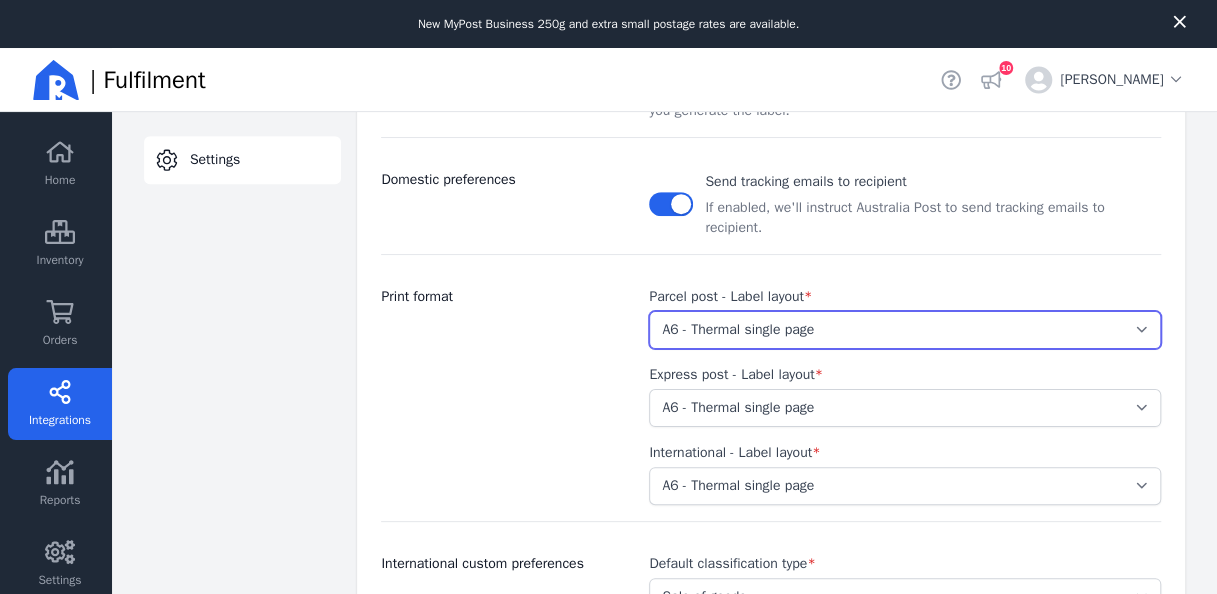 click on "Select... A4 - Four labels per page A4 - Single label per page A6 - Thermal single page A4 - Four labels per page (without Australia Post branding) A4 - Single label per page (without Australia Post branding) A6 - Thermal single page (without Australia Post branding)" at bounding box center [905, 330] 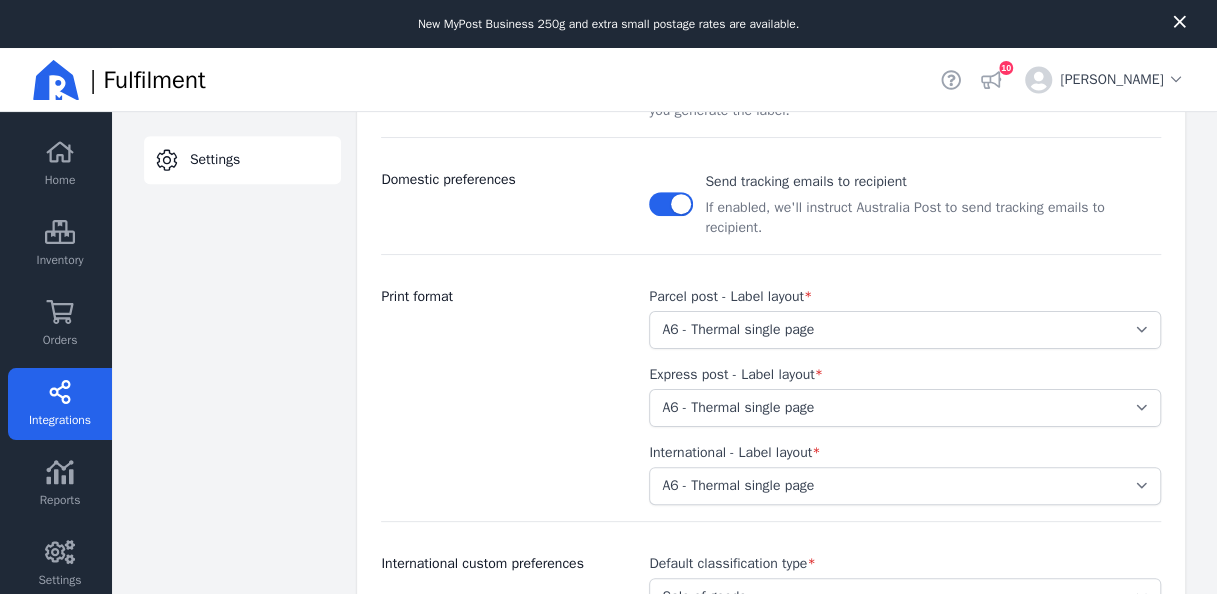 click on "Print format" at bounding box center (503, 396) 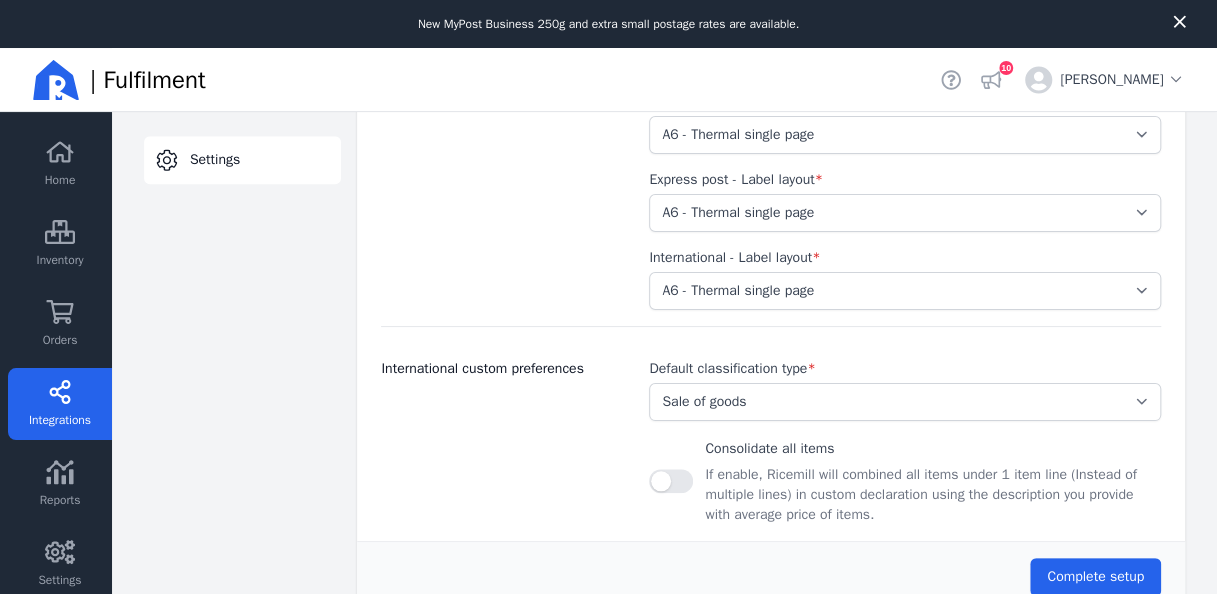 scroll, scrollTop: 39, scrollLeft: 0, axis: vertical 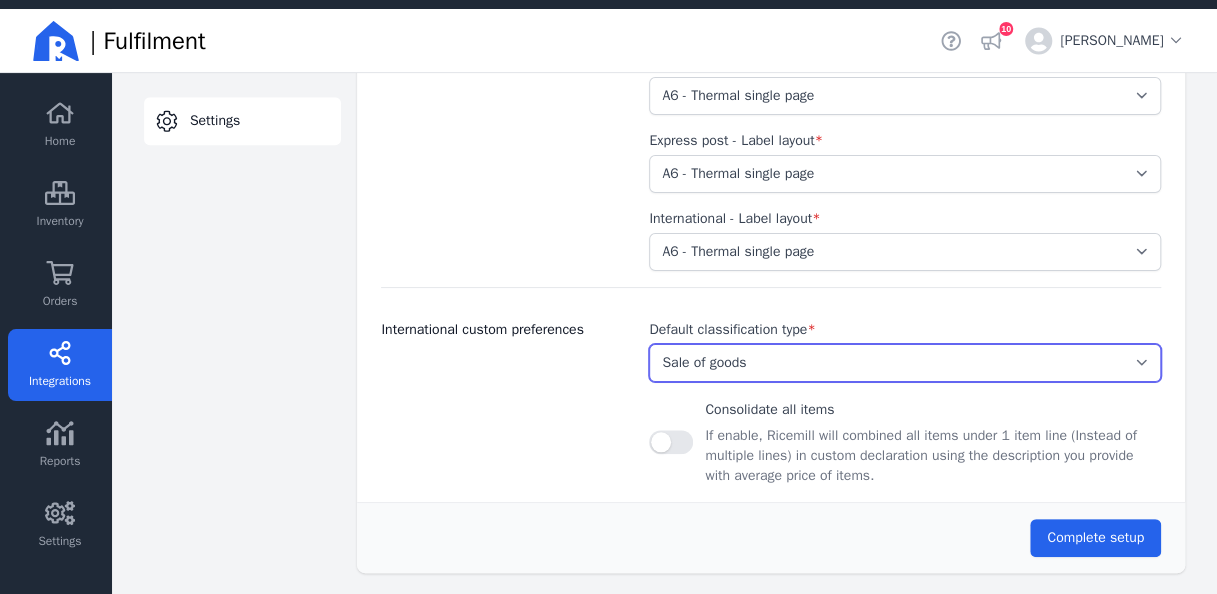 click on "Select... Document Gift Sample Sale of goods Other" at bounding box center [905, 363] 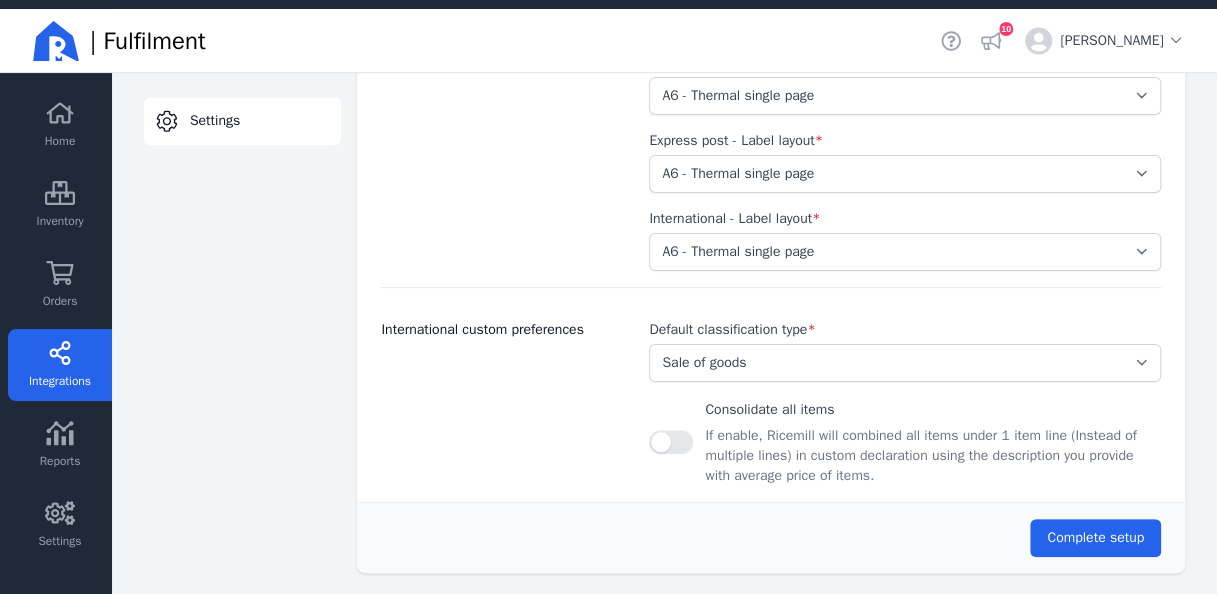 click on "International custom preferences" at bounding box center [503, 403] 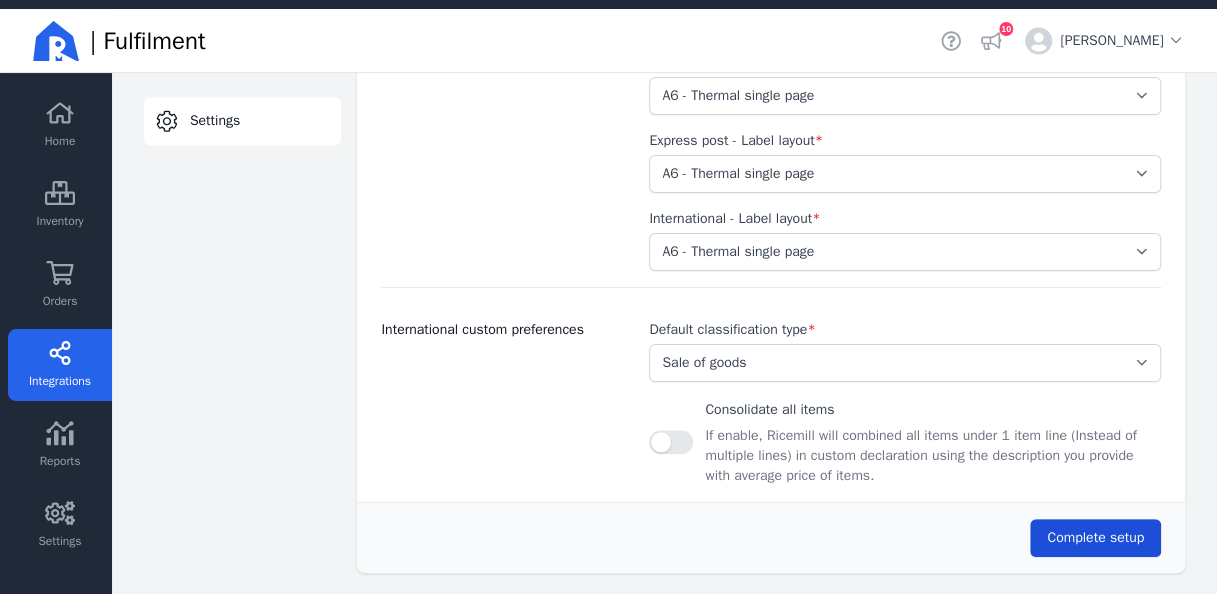 click on "Complete setup" at bounding box center (1095, 538) 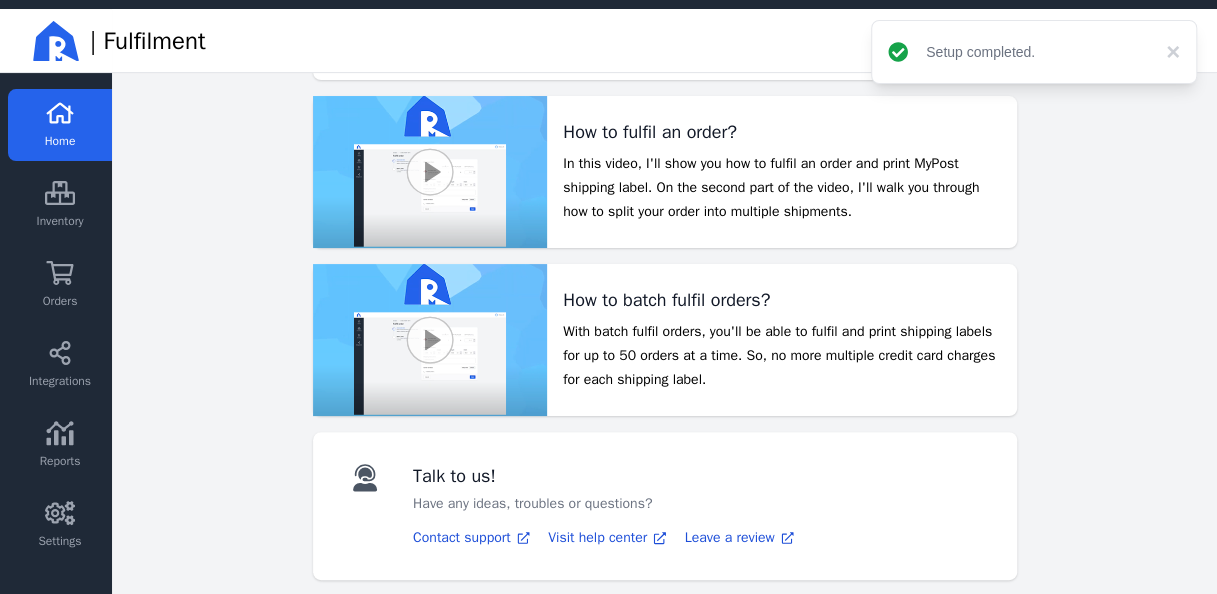 scroll, scrollTop: 160, scrollLeft: 0, axis: vertical 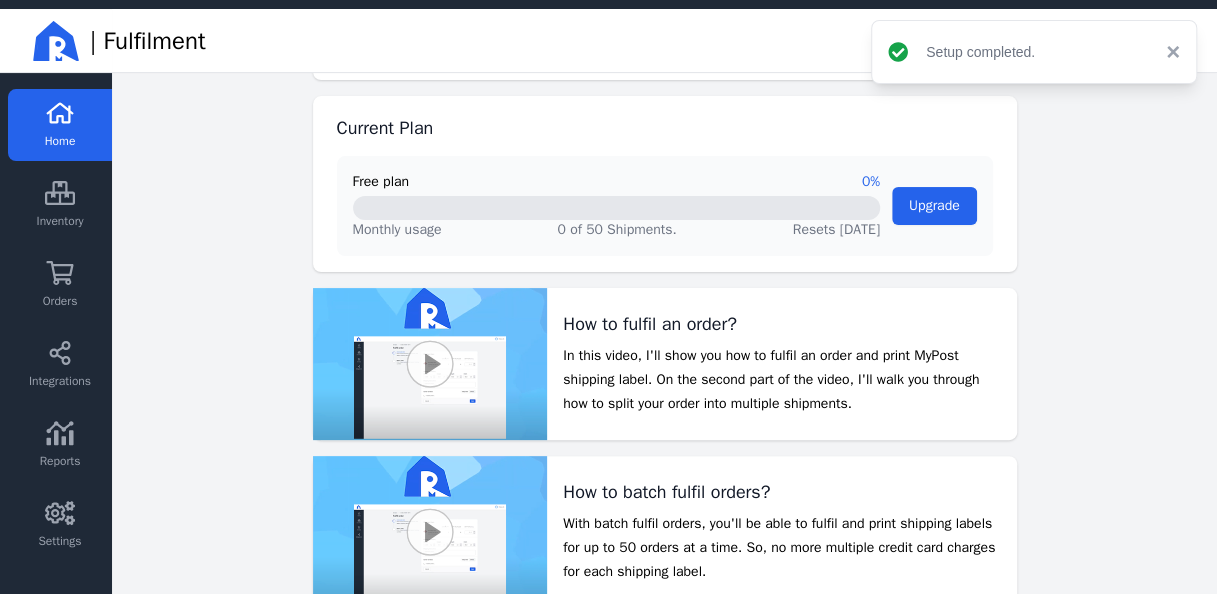 click on "×" at bounding box center [1168, 52] 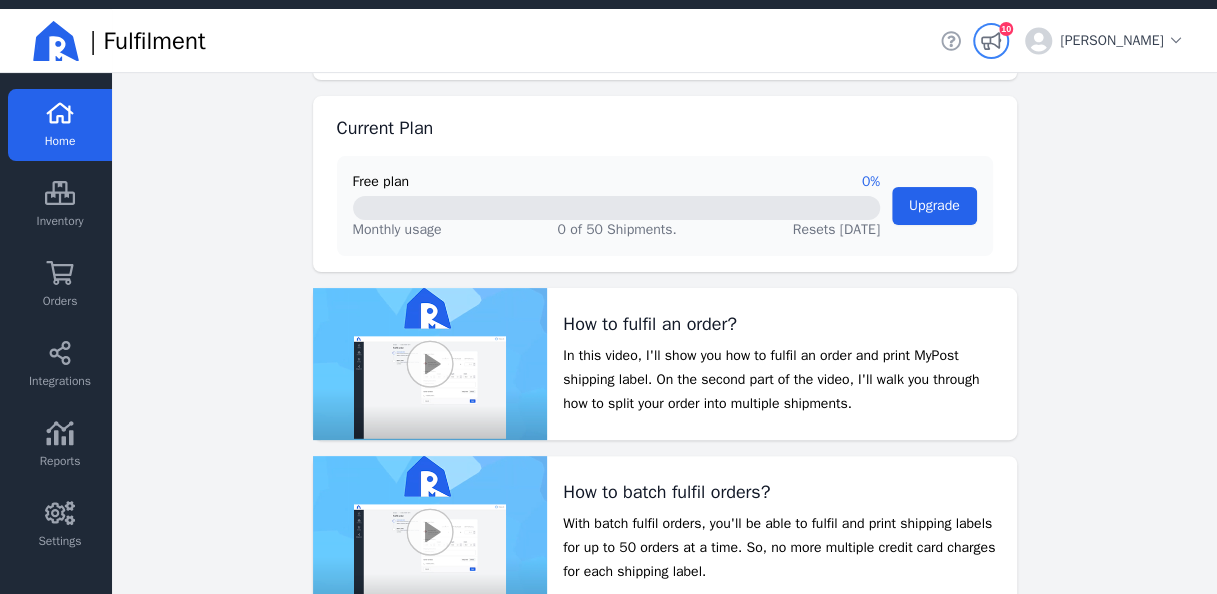 click 